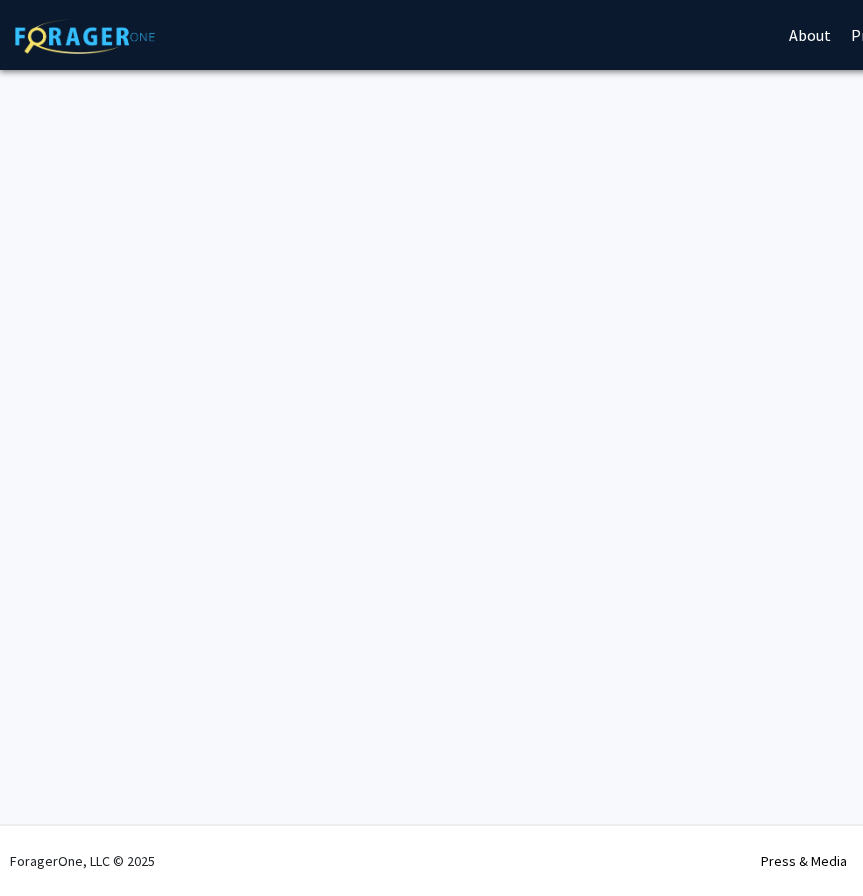 scroll, scrollTop: 0, scrollLeft: 0, axis: both 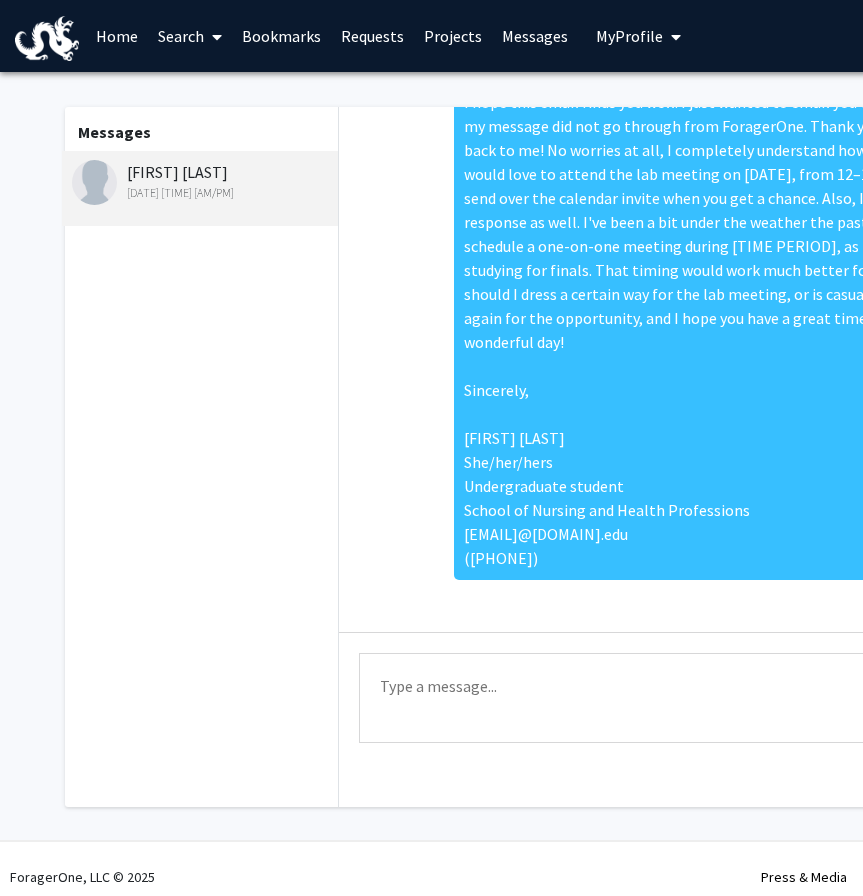 click on "Home" at bounding box center [117, 36] 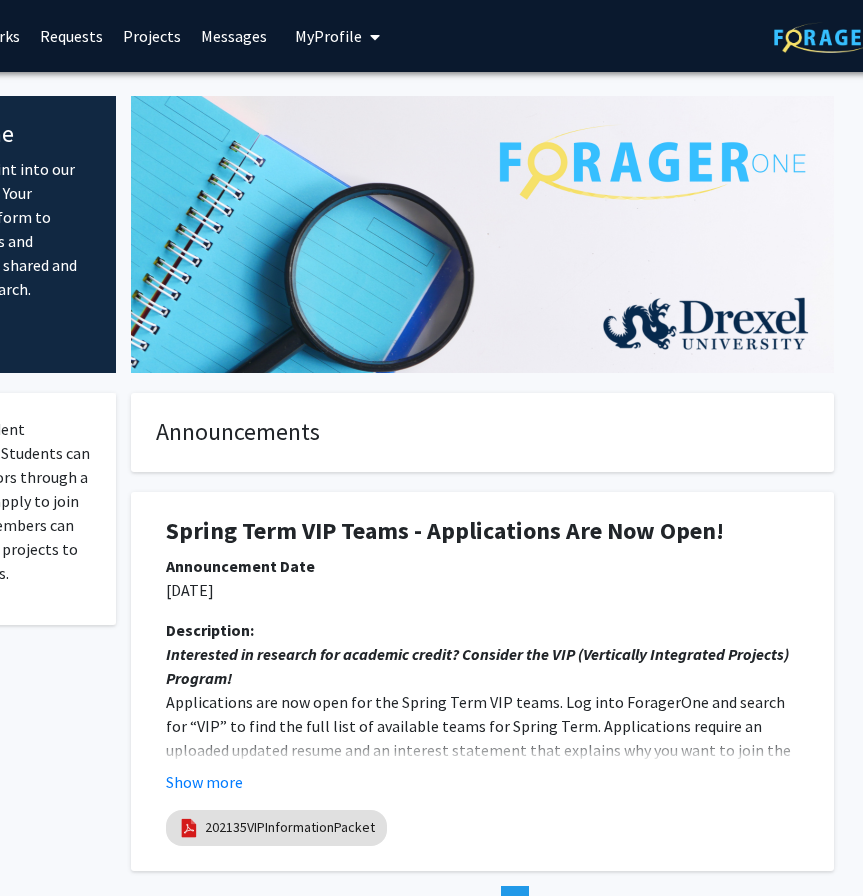 scroll, scrollTop: 0, scrollLeft: 319, axis: horizontal 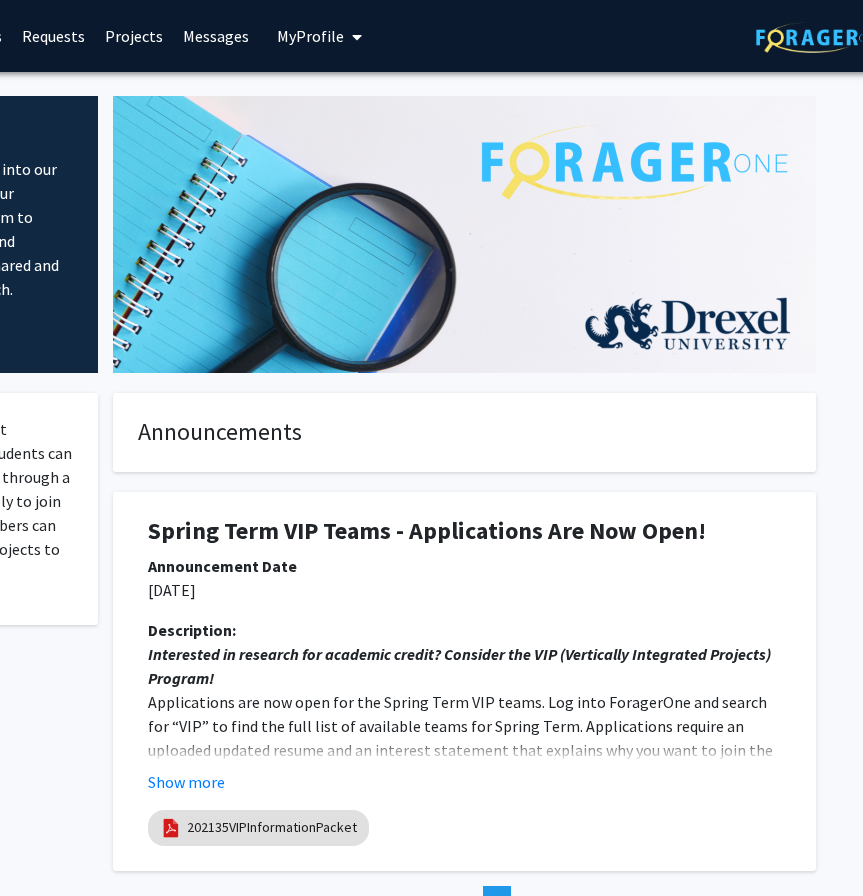 click on "Projects" at bounding box center (134, 36) 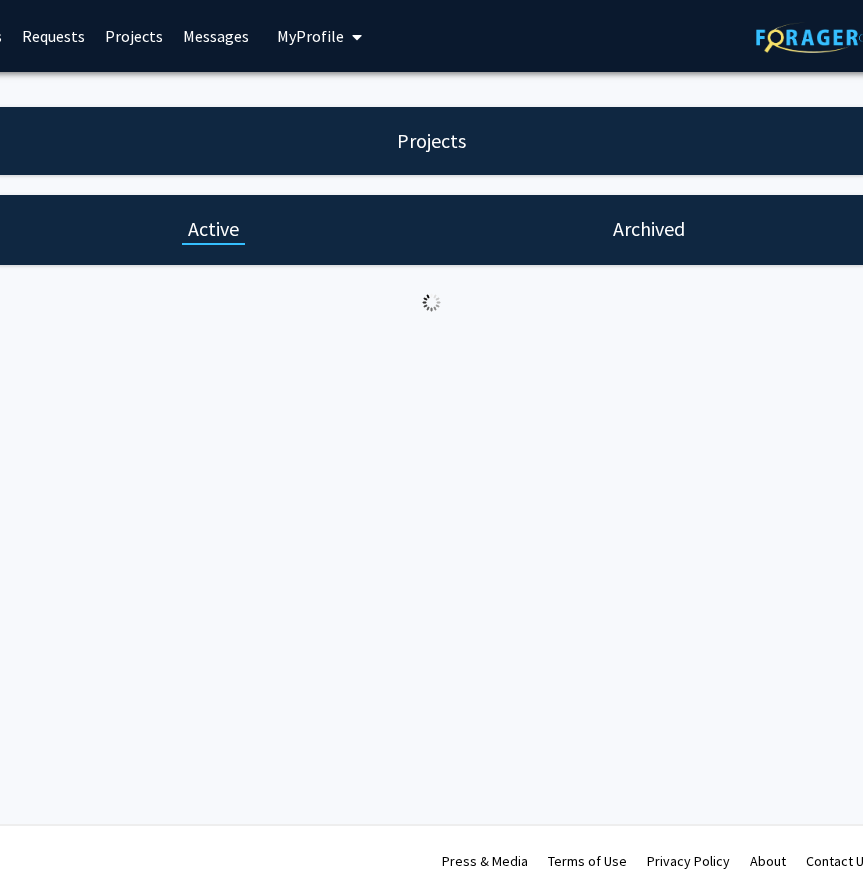 scroll, scrollTop: 0, scrollLeft: 0, axis: both 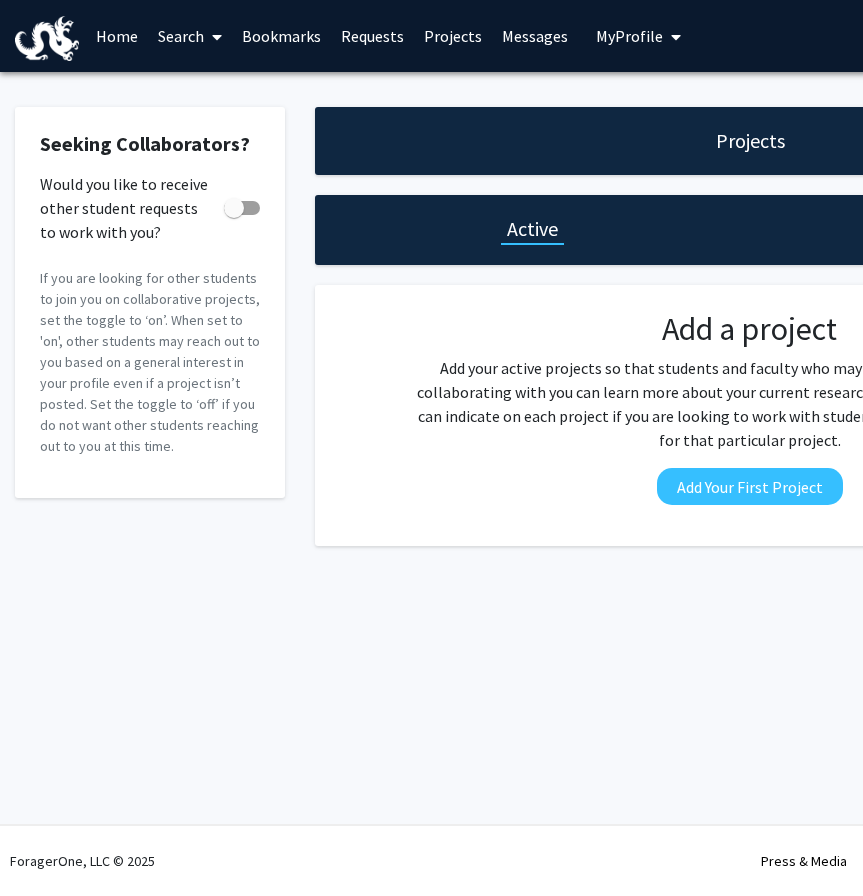 click on "Home" at bounding box center (117, 36) 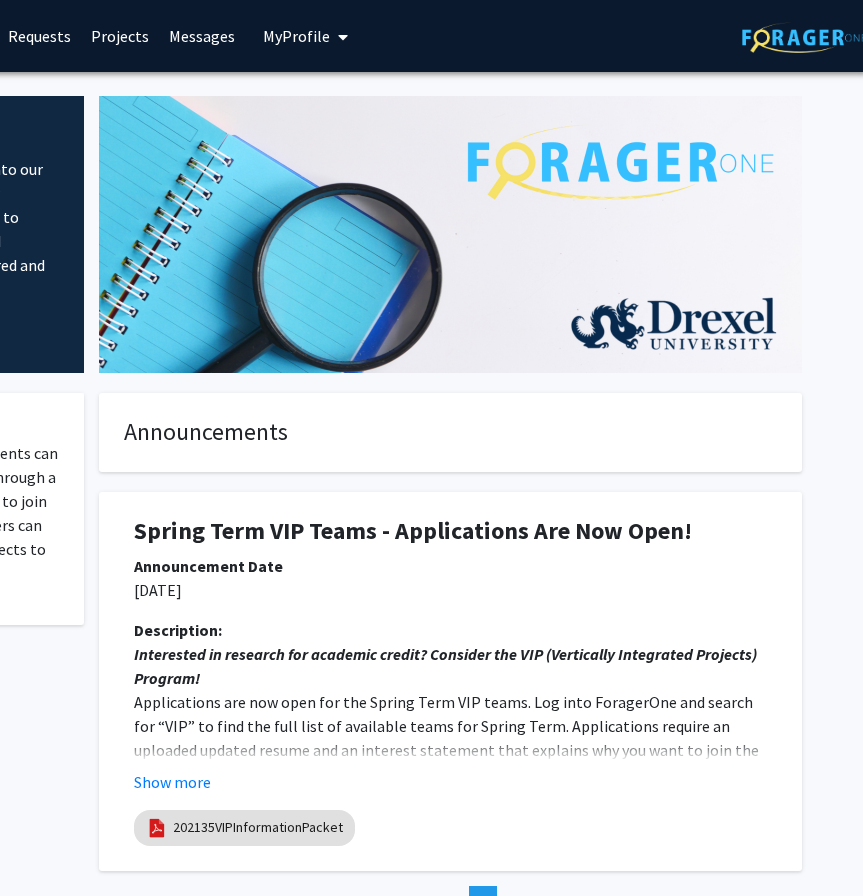 scroll, scrollTop: 0, scrollLeft: 337, axis: horizontal 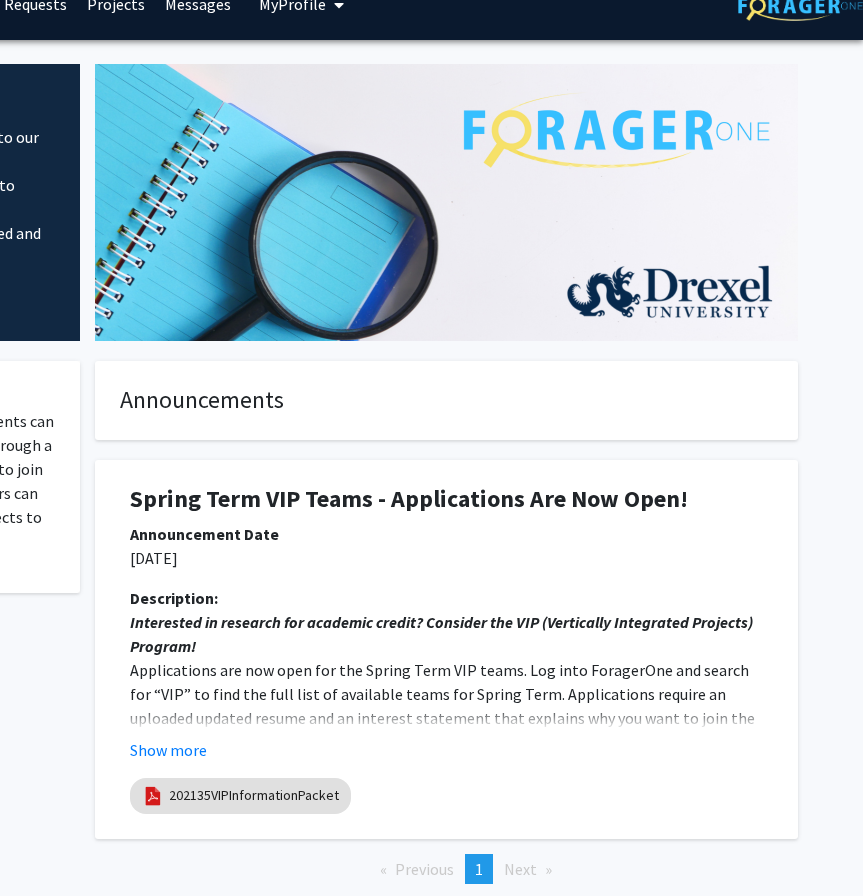 click on "Spring Term VIP Teams - Applications Are Now Open!" 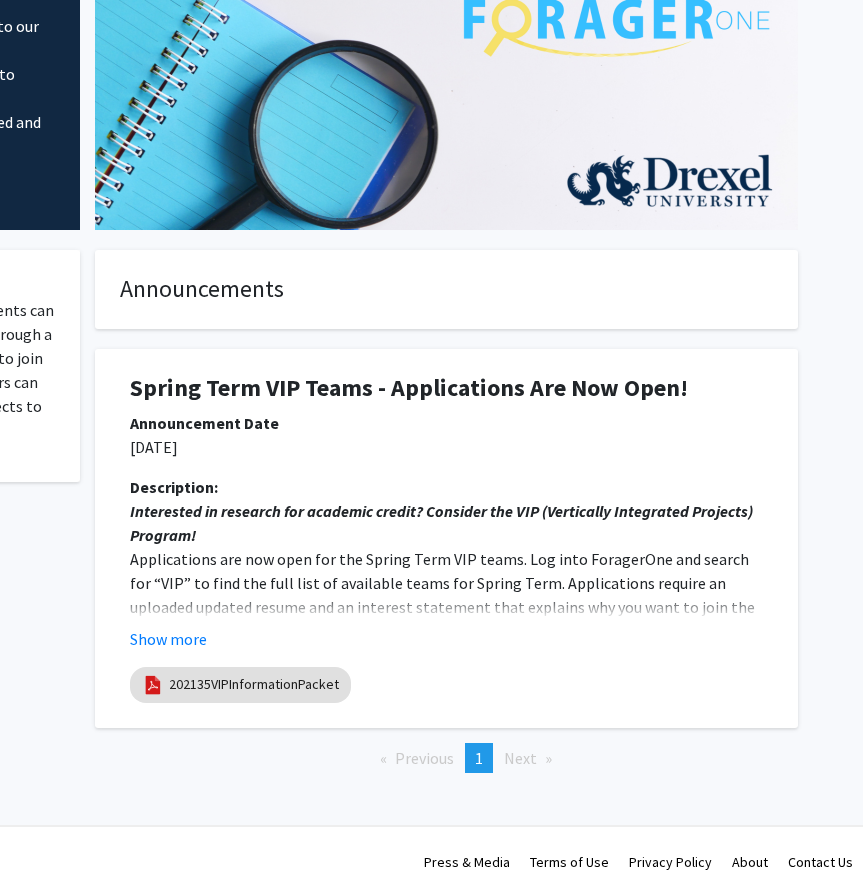 click on "Next  page" 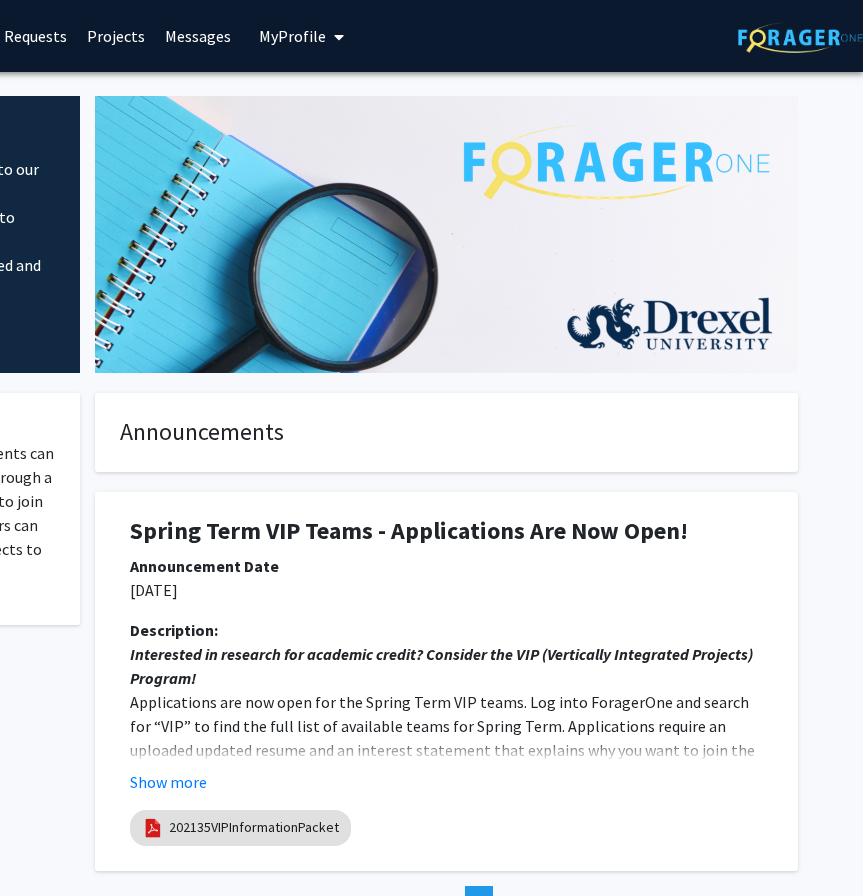 click 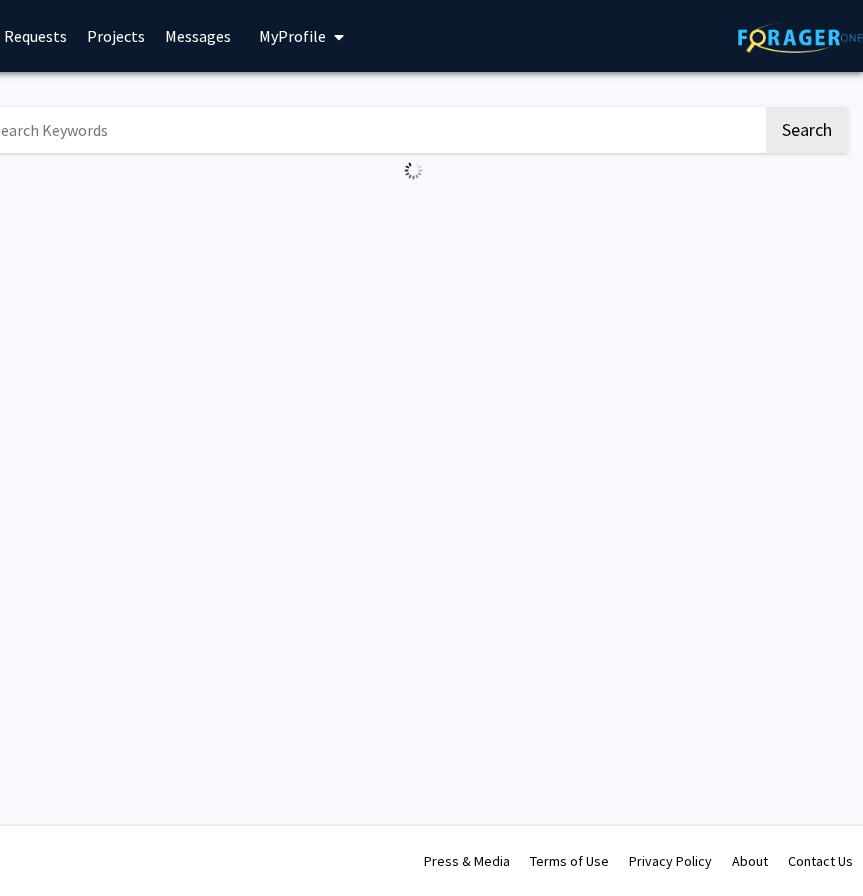 scroll, scrollTop: 0, scrollLeft: 0, axis: both 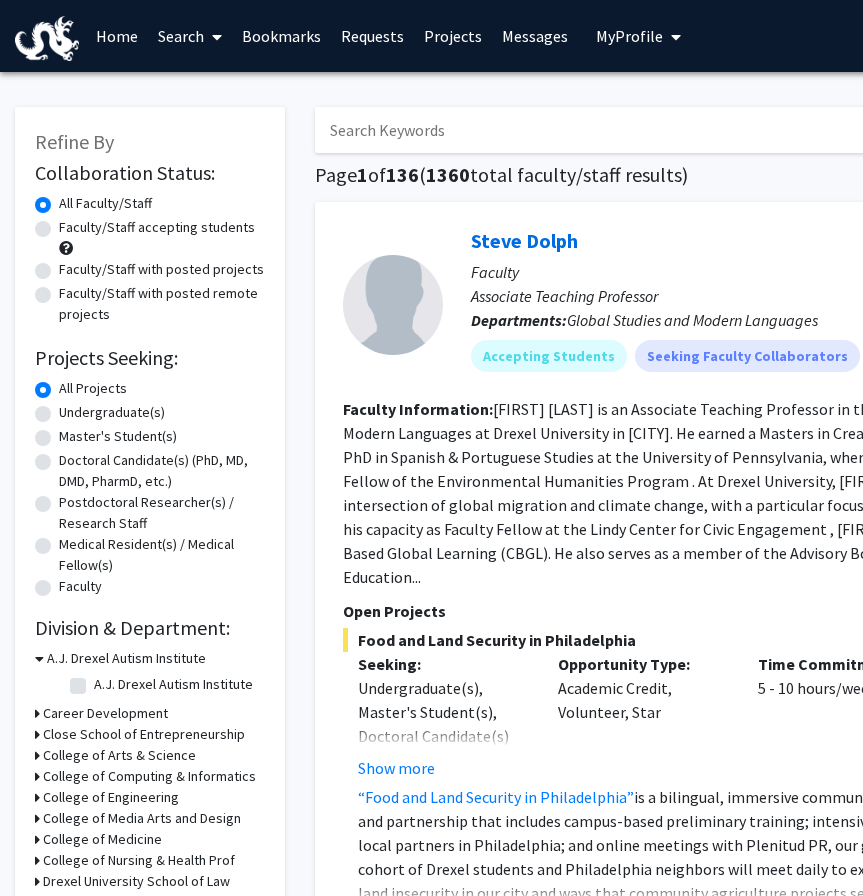 click 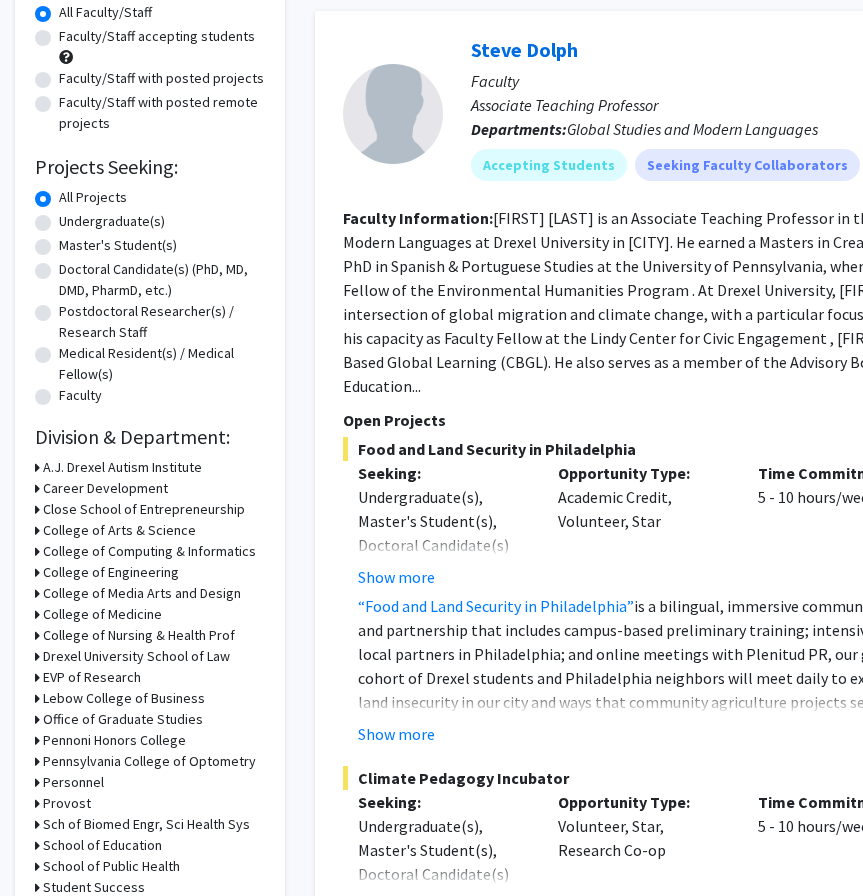 scroll, scrollTop: 194, scrollLeft: 0, axis: vertical 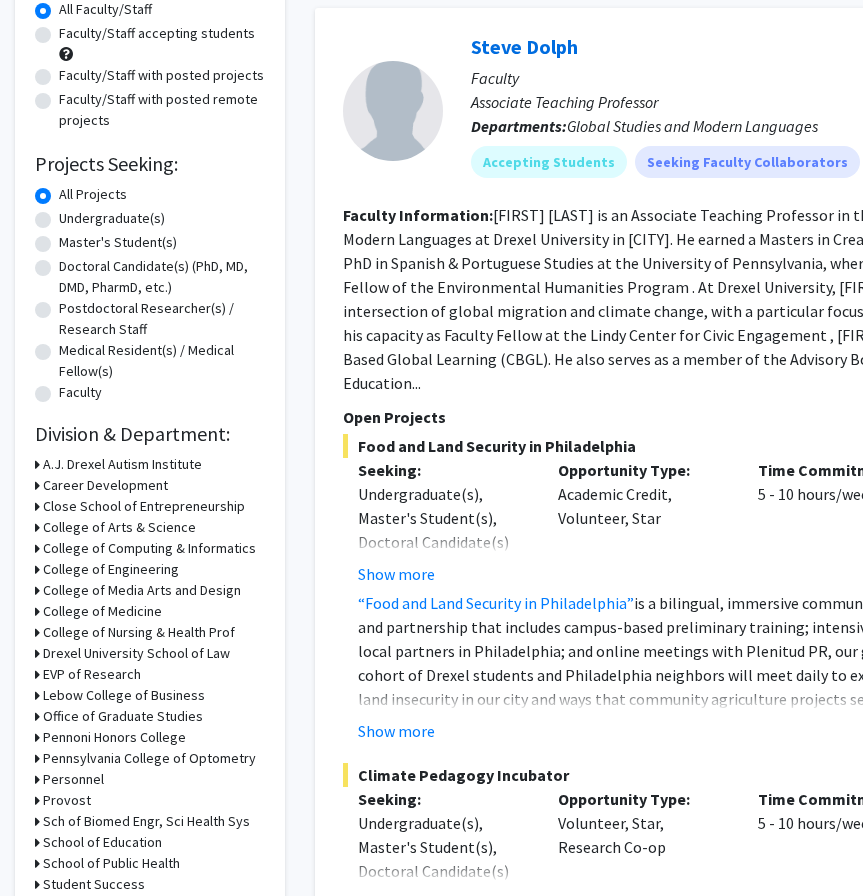 click on "College of Nursing & Health Prof" at bounding box center (139, 632) 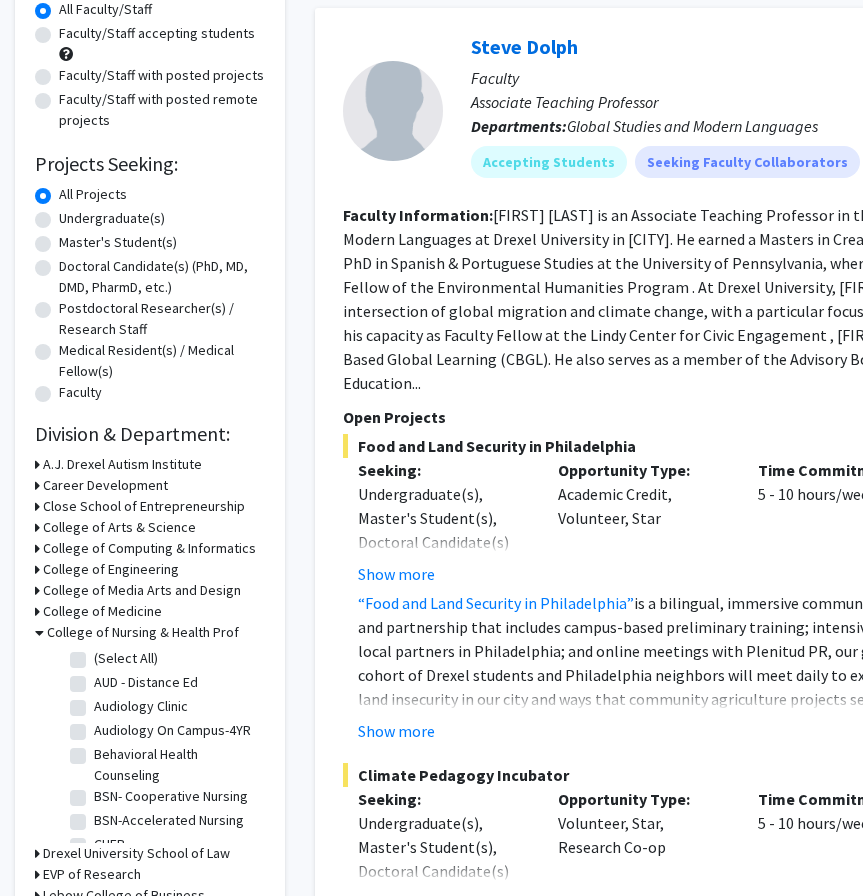 click on "(Select All)" 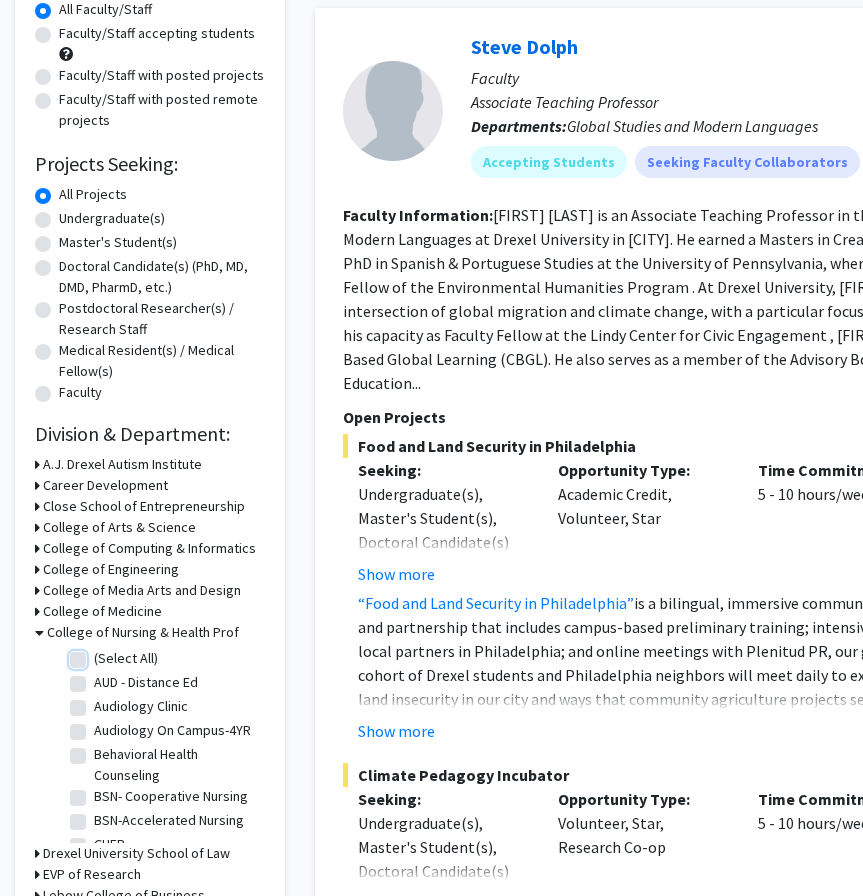 click on "(Select All)" at bounding box center (100, 654) 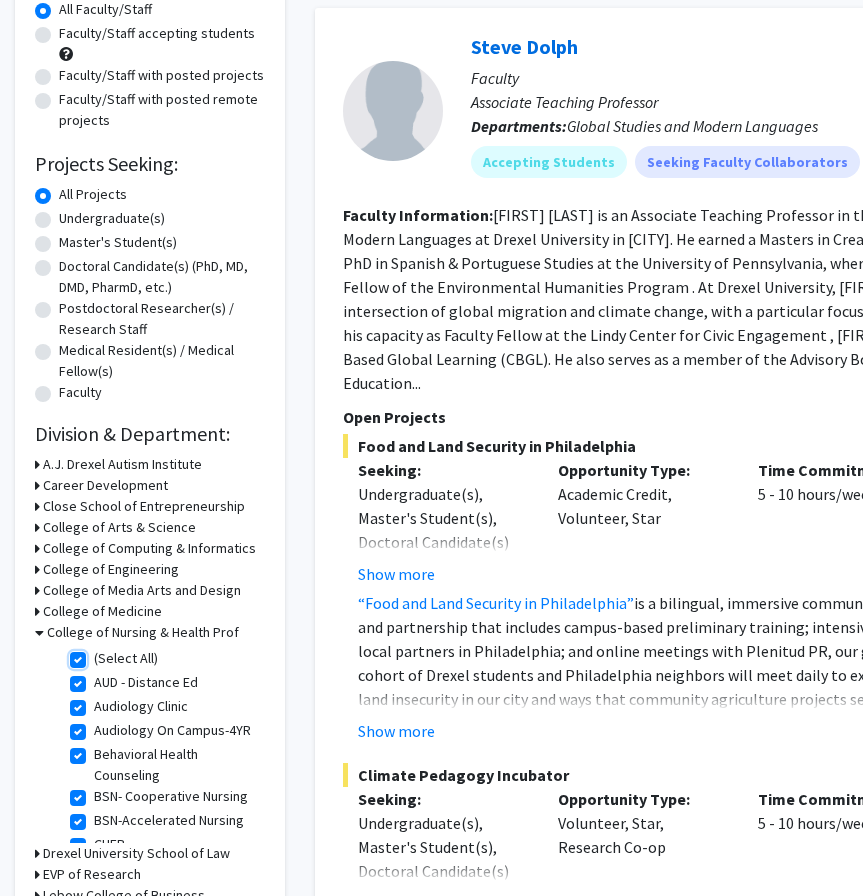 checkbox on "true" 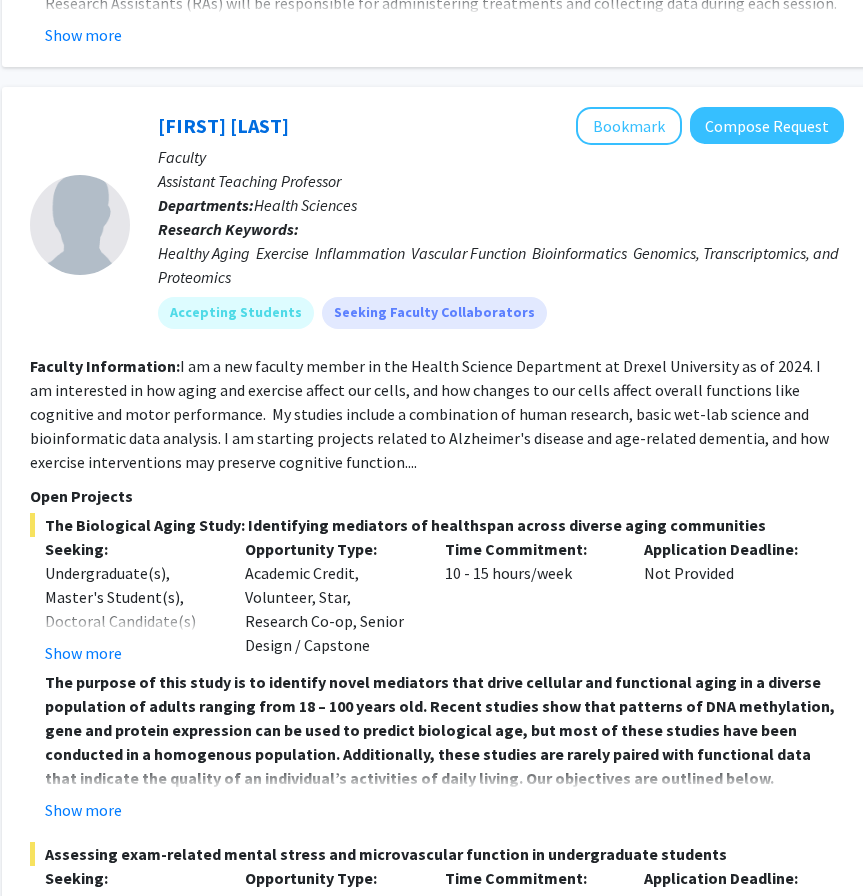 scroll, scrollTop: 3679, scrollLeft: 319, axis: both 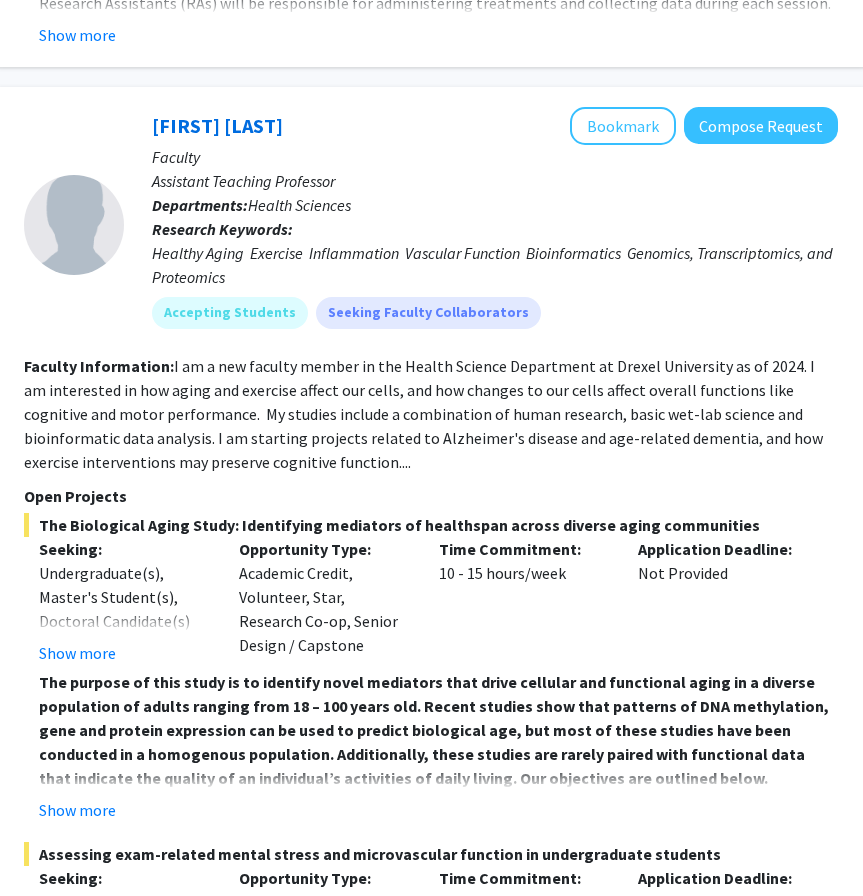 drag, startPoint x: 43, startPoint y: 426, endPoint x: 736, endPoint y: 429, distance: 693.0065 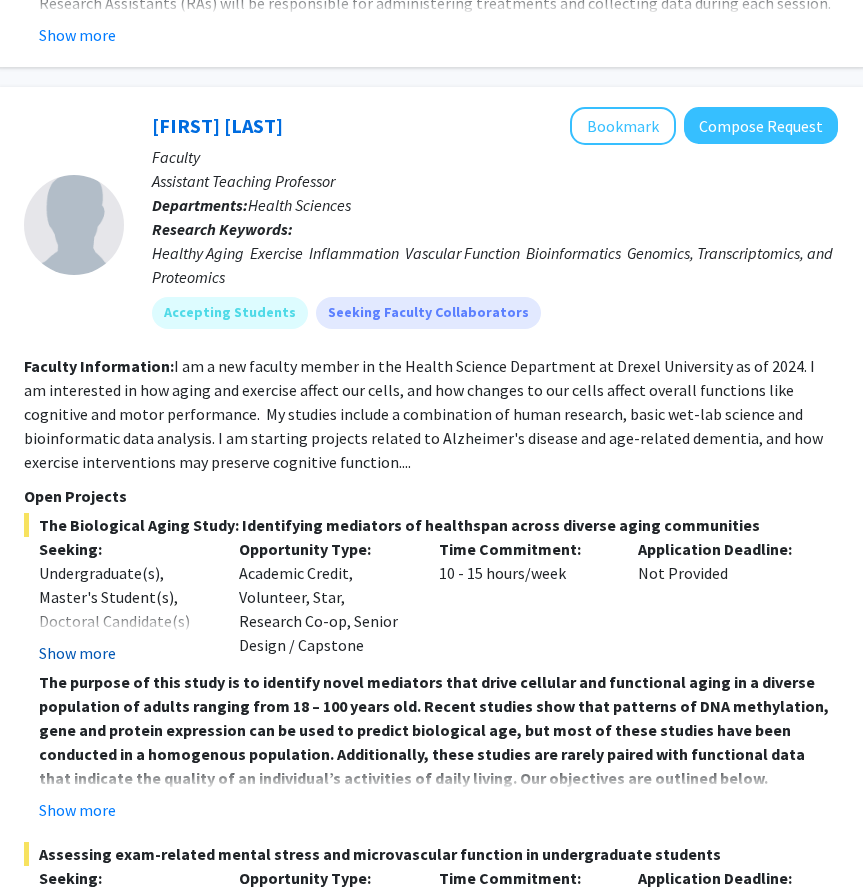 click on "Show more" 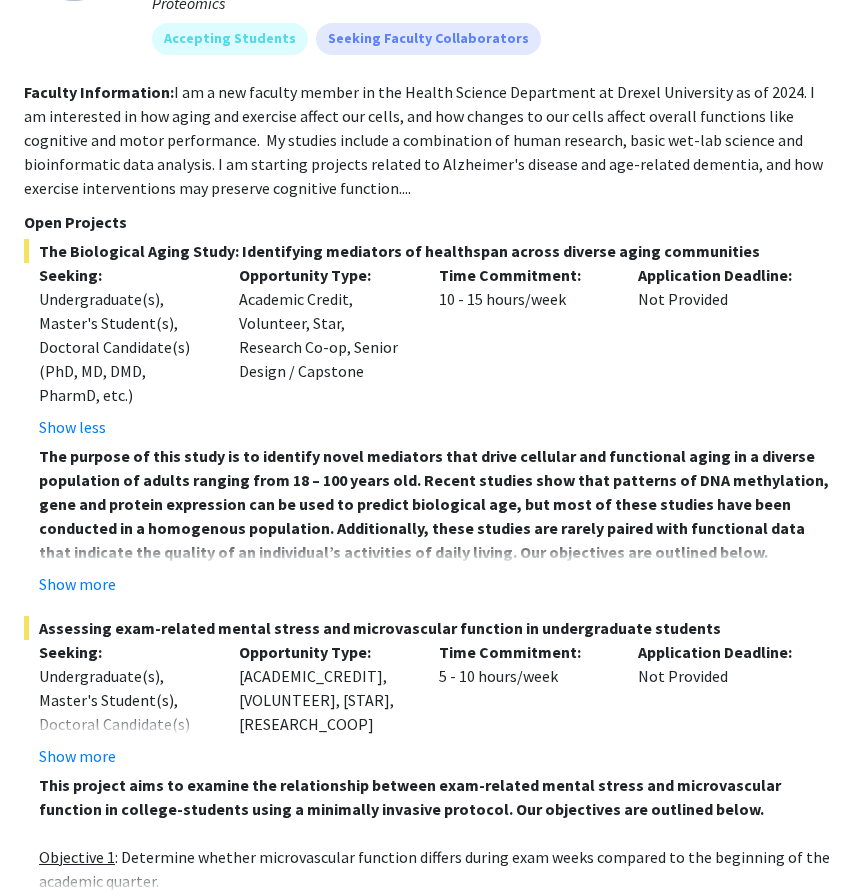 scroll, scrollTop: 3959, scrollLeft: 319, axis: both 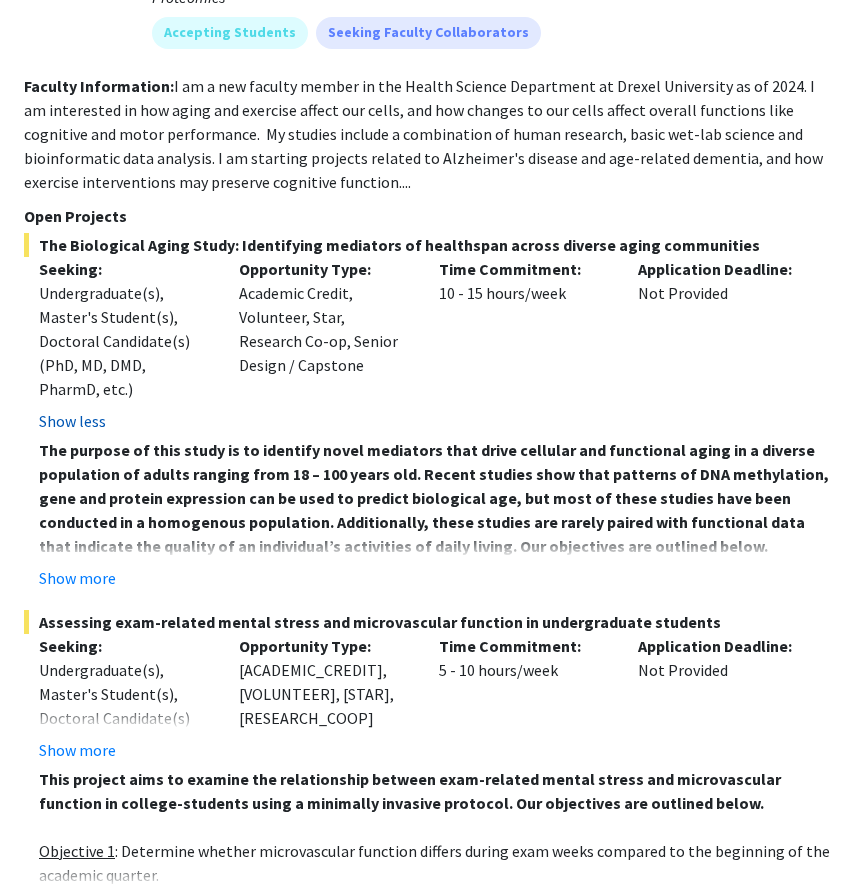 click on "Show less" 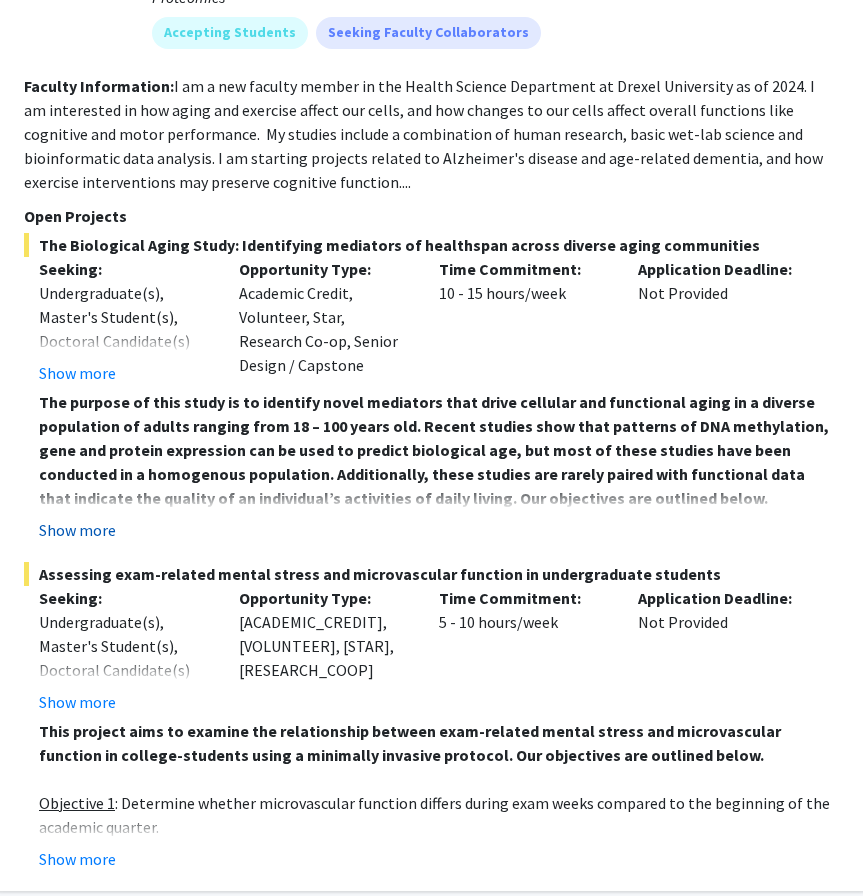 click on "Show more" 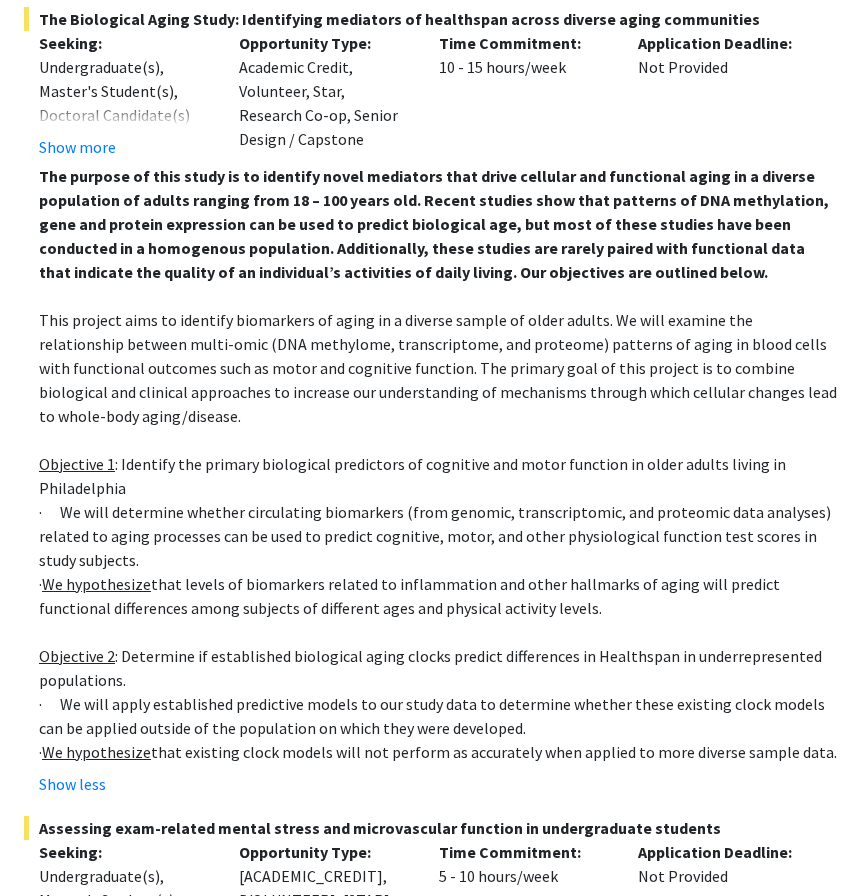 scroll, scrollTop: 4150, scrollLeft: 319, axis: both 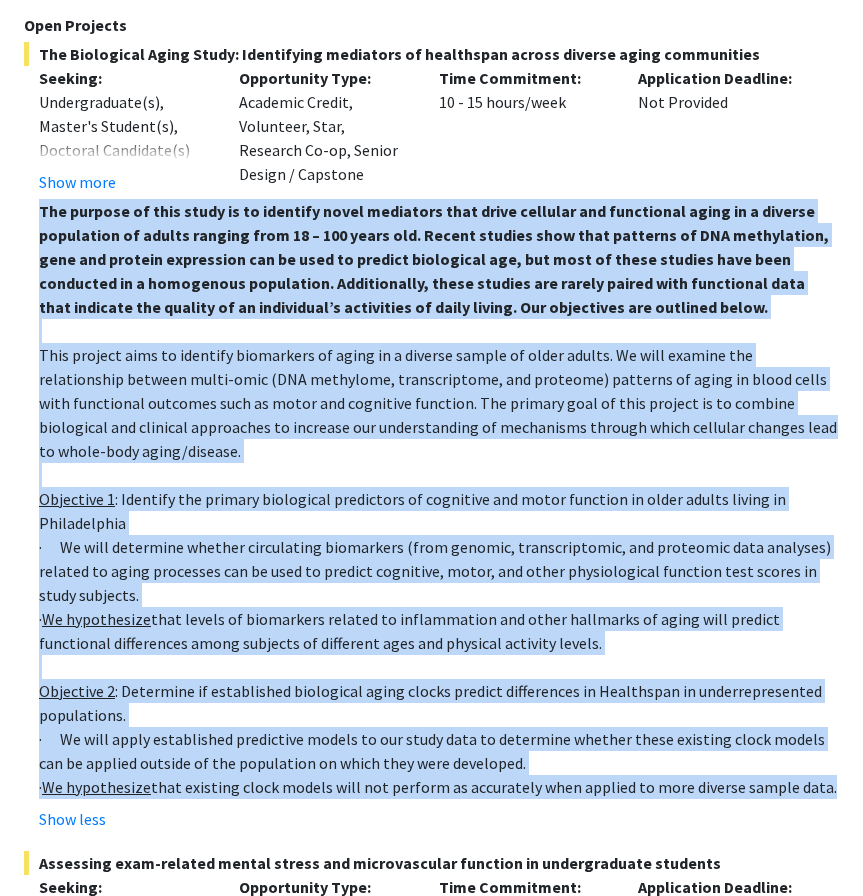 drag, startPoint x: 833, startPoint y: 690, endPoint x: 41, endPoint y: 114, distance: 979.30585 